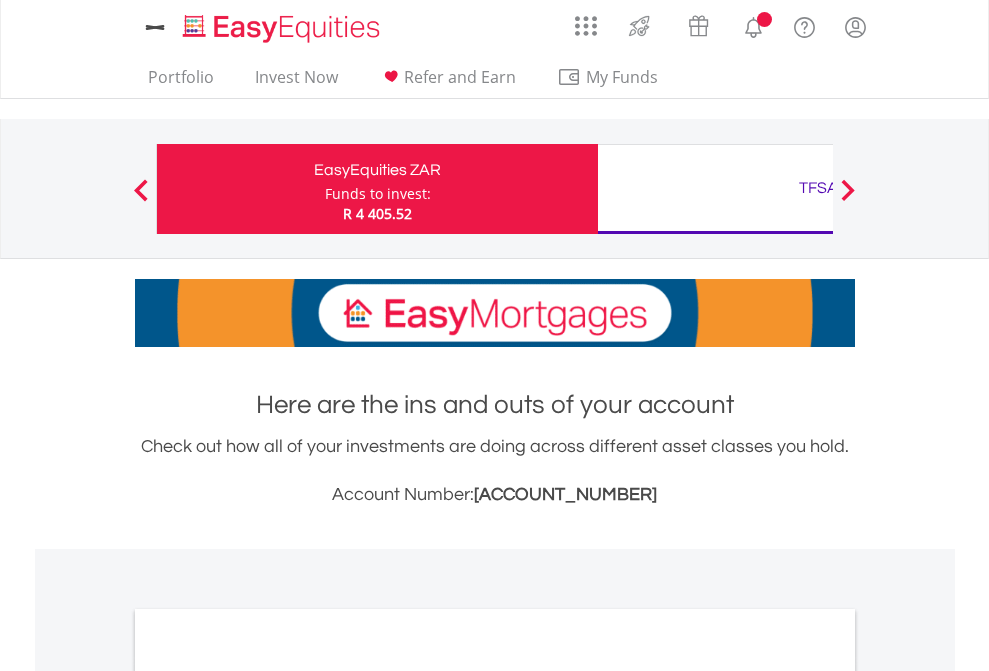 scroll, scrollTop: 0, scrollLeft: 0, axis: both 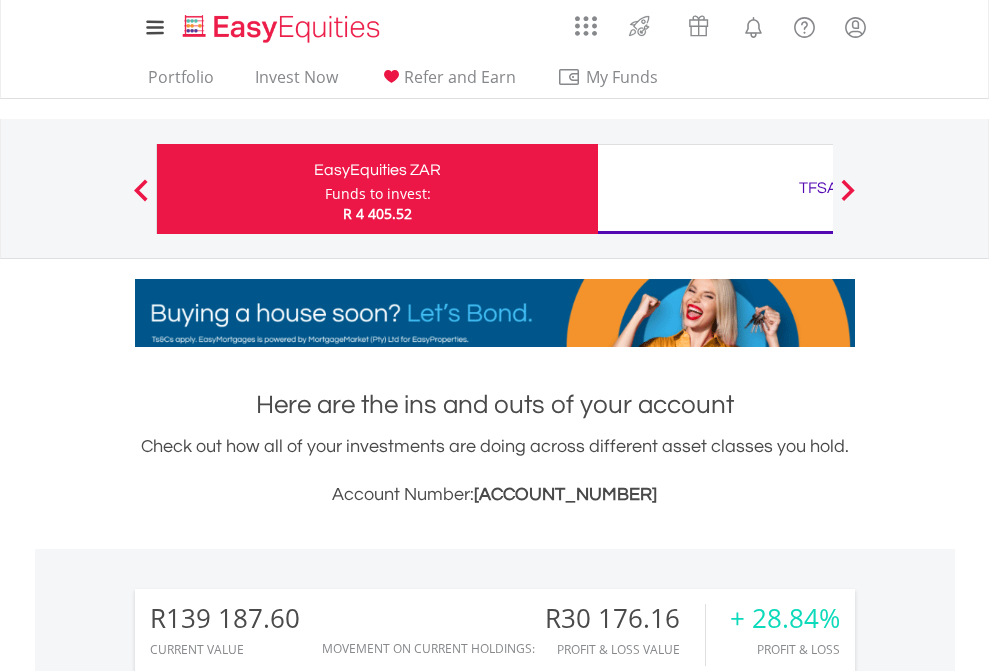 click on "Funds to invest:" at bounding box center [378, 194] 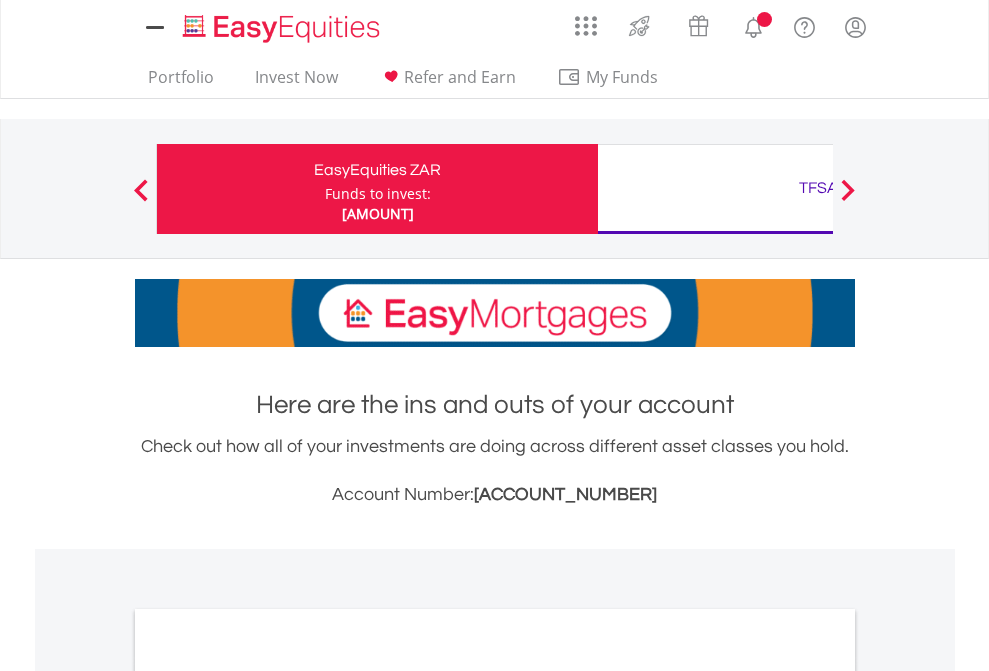 scroll, scrollTop: 0, scrollLeft: 0, axis: both 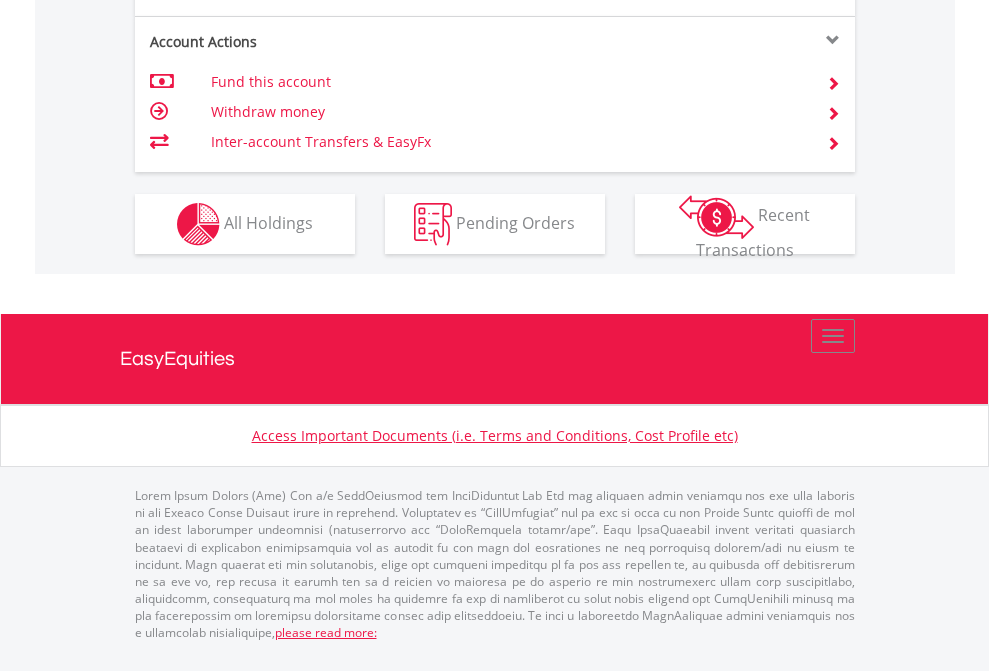 click on "Investment types" at bounding box center (706, -337) 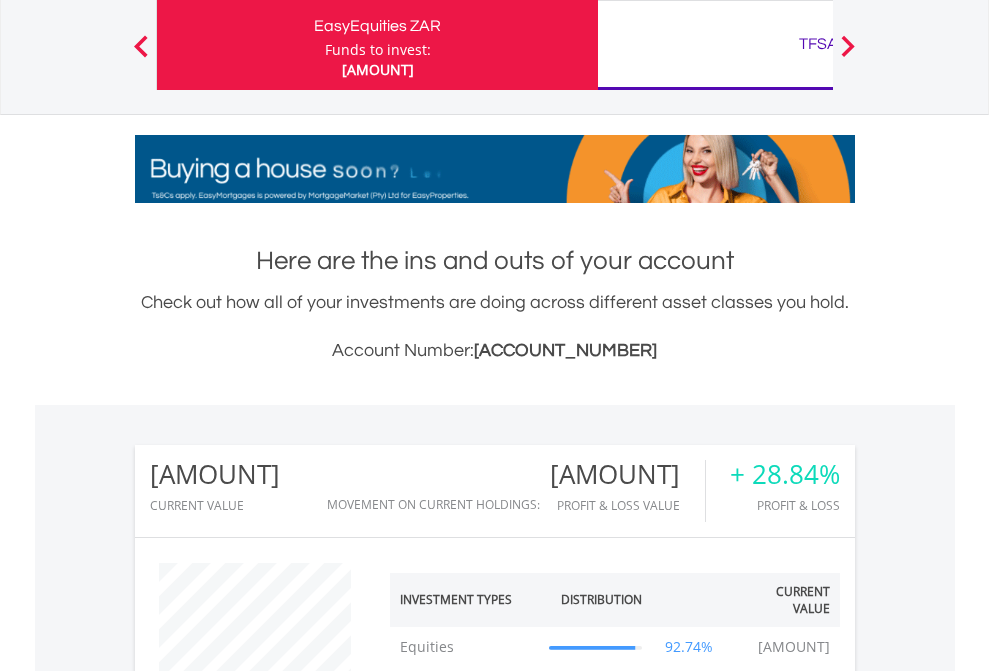 click on "TFSA" at bounding box center (818, 44) 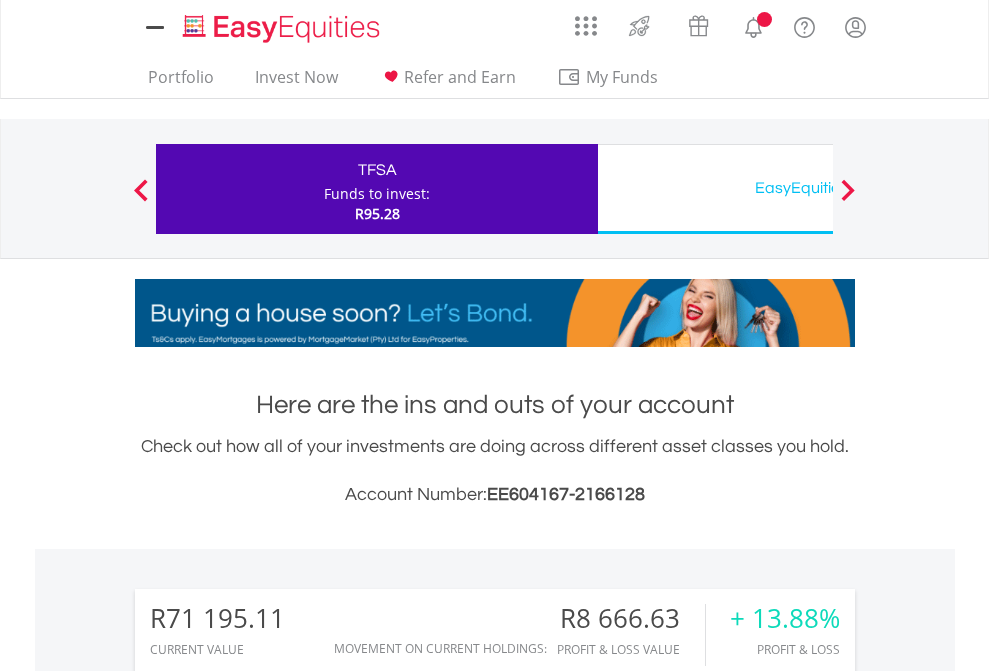 scroll, scrollTop: 0, scrollLeft: 0, axis: both 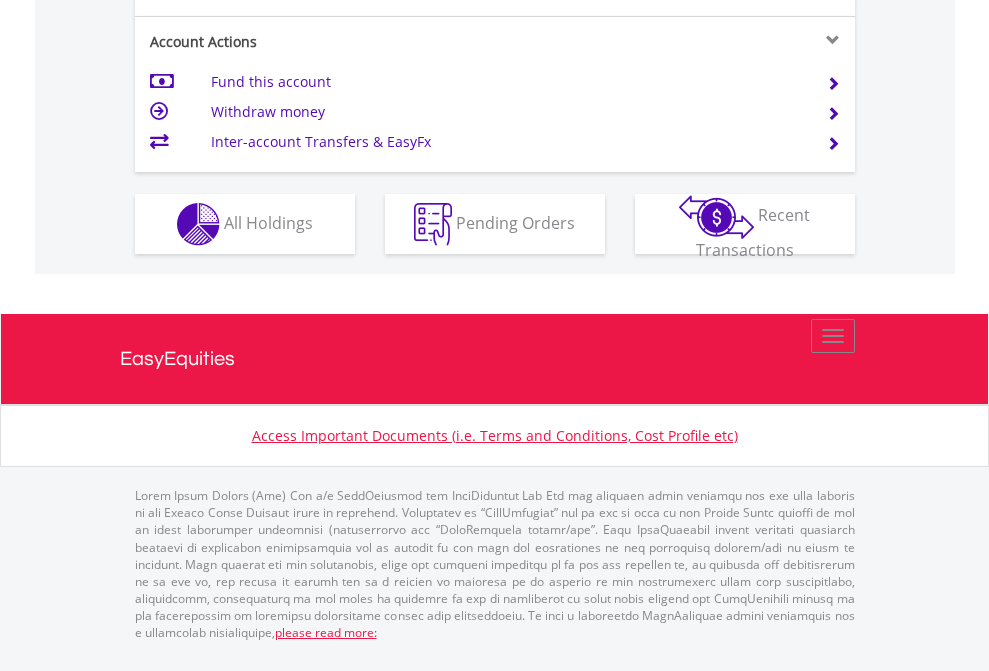 click on "Investment types" at bounding box center [706, -337] 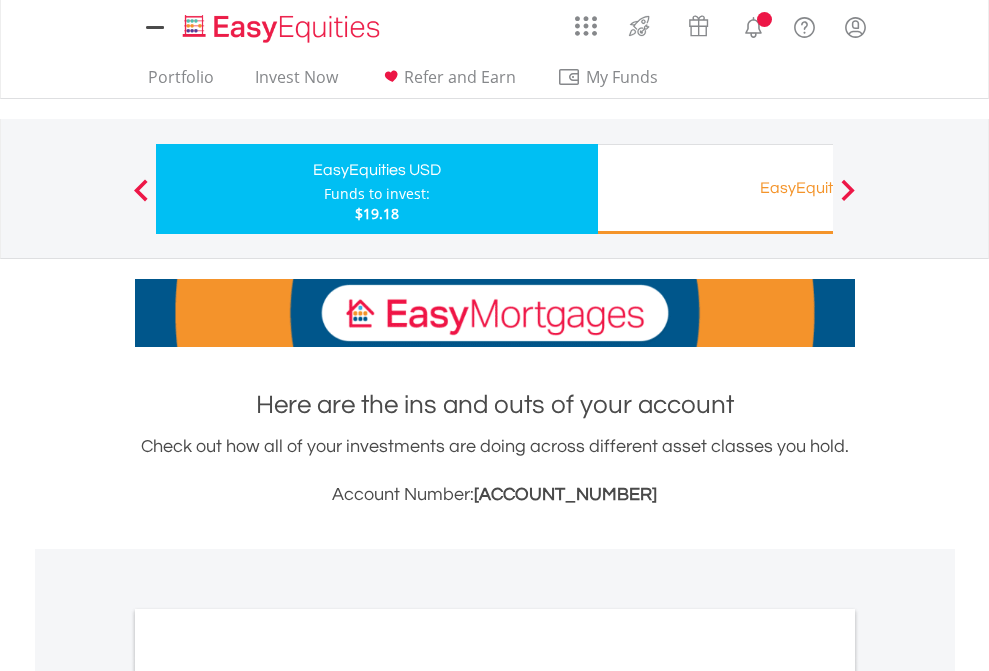 scroll, scrollTop: 0, scrollLeft: 0, axis: both 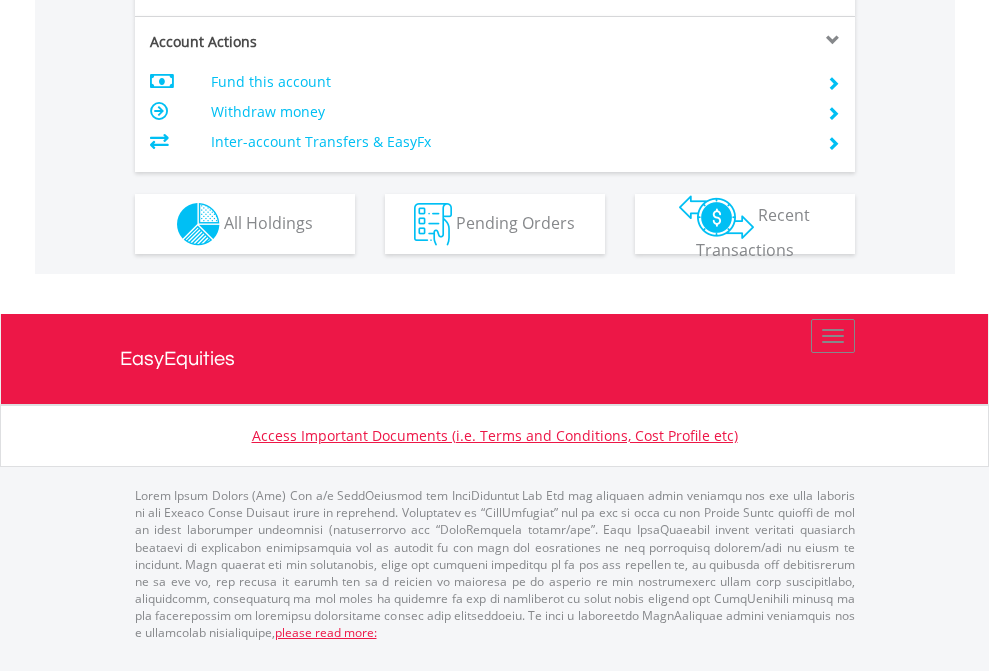 click on "Investment types" at bounding box center (706, -337) 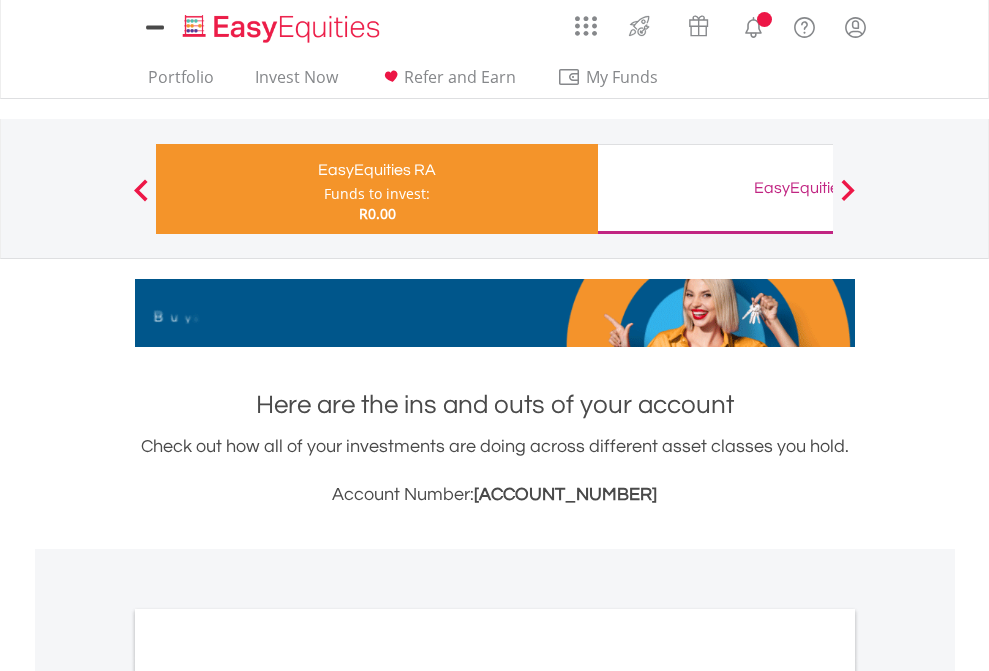 scroll, scrollTop: 0, scrollLeft: 0, axis: both 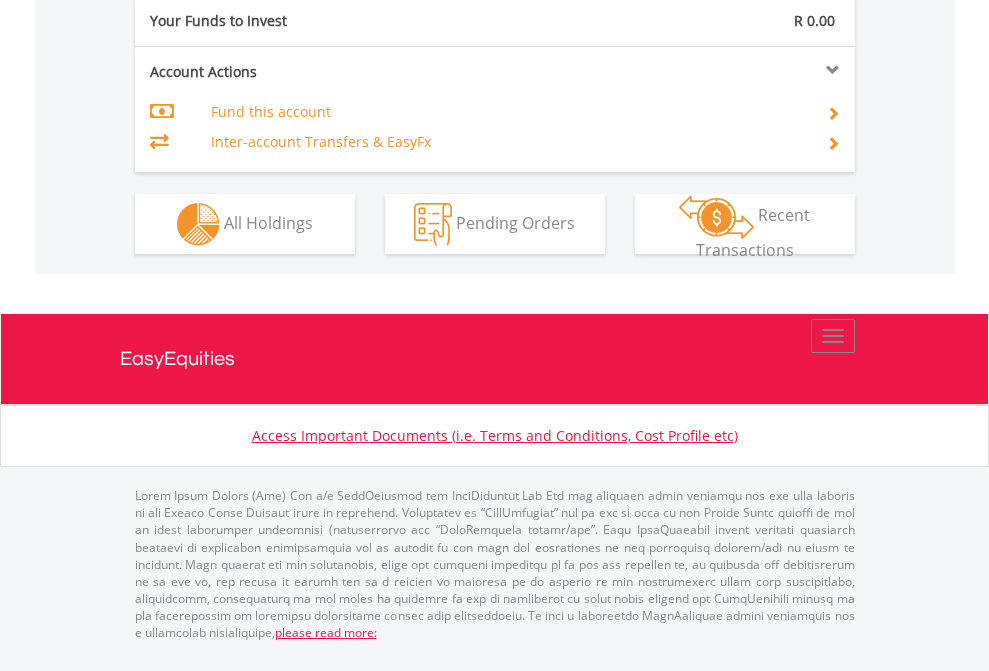 click on "Investment types" at bounding box center (706, -307) 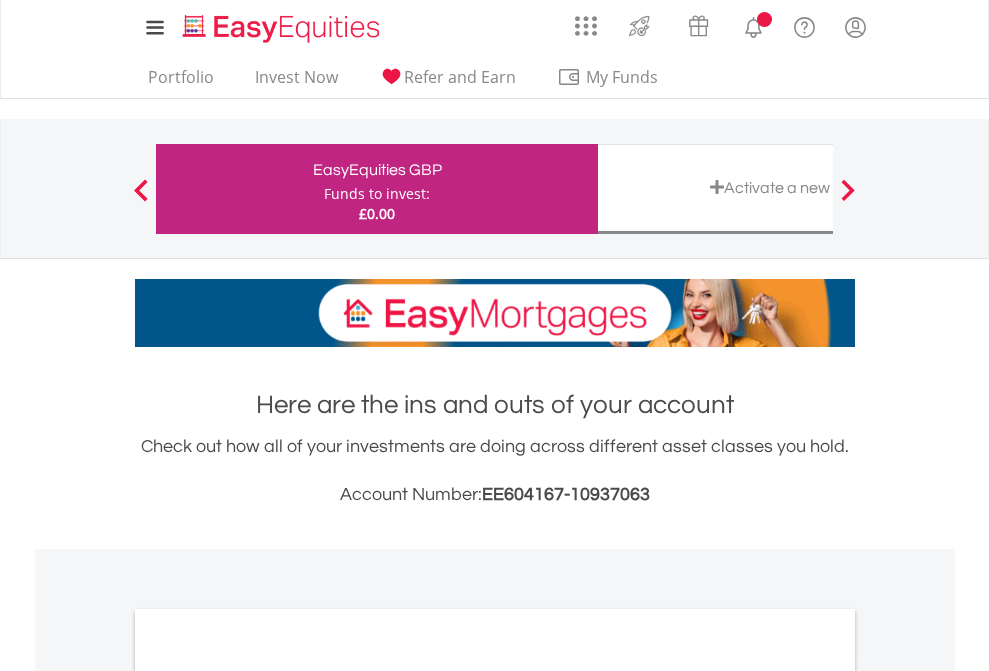 scroll, scrollTop: 0, scrollLeft: 0, axis: both 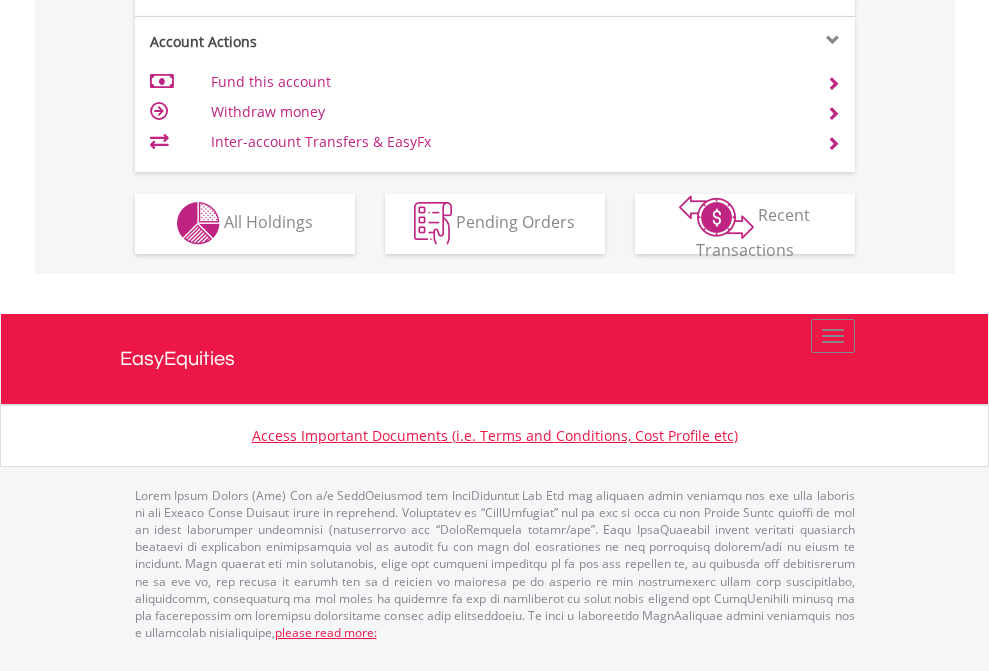 click on "Investment types" at bounding box center (706, -353) 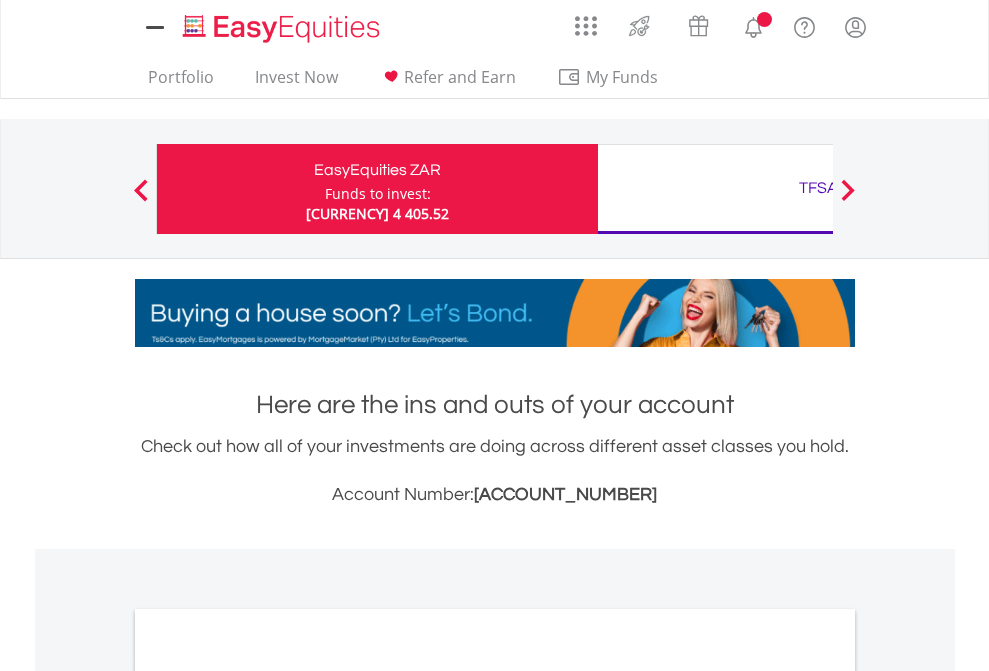 scroll, scrollTop: 1202, scrollLeft: 0, axis: vertical 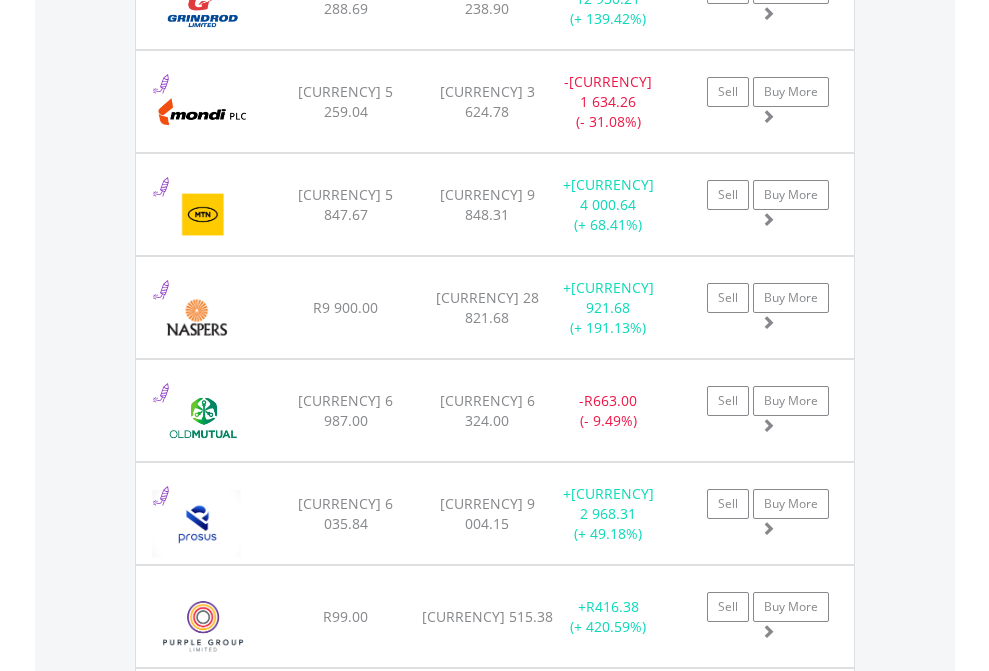 click on "TFSA" at bounding box center (818, -2156) 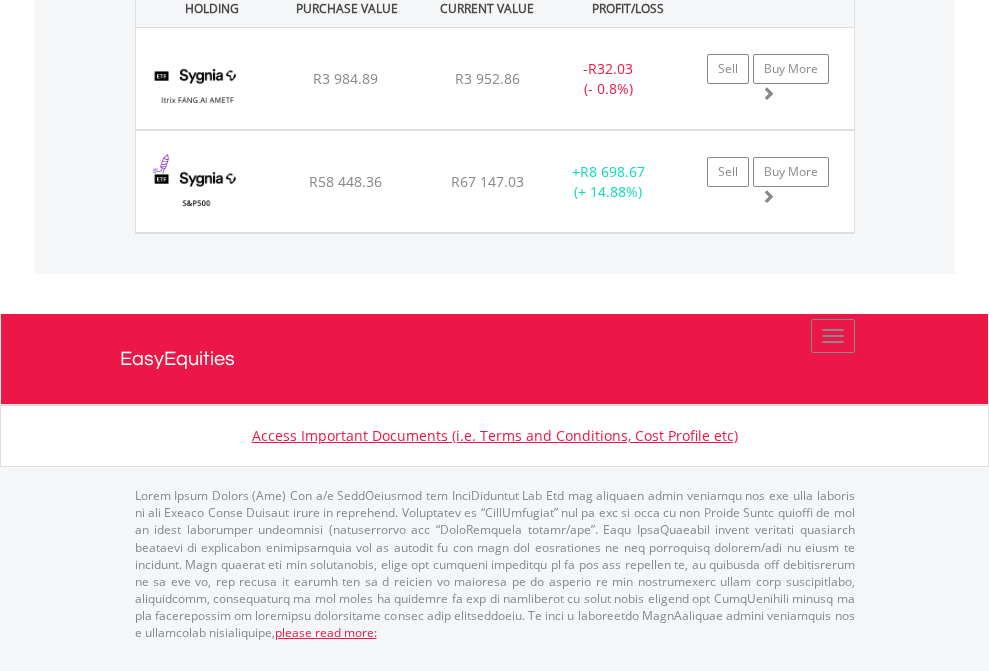 scroll, scrollTop: 2305, scrollLeft: 0, axis: vertical 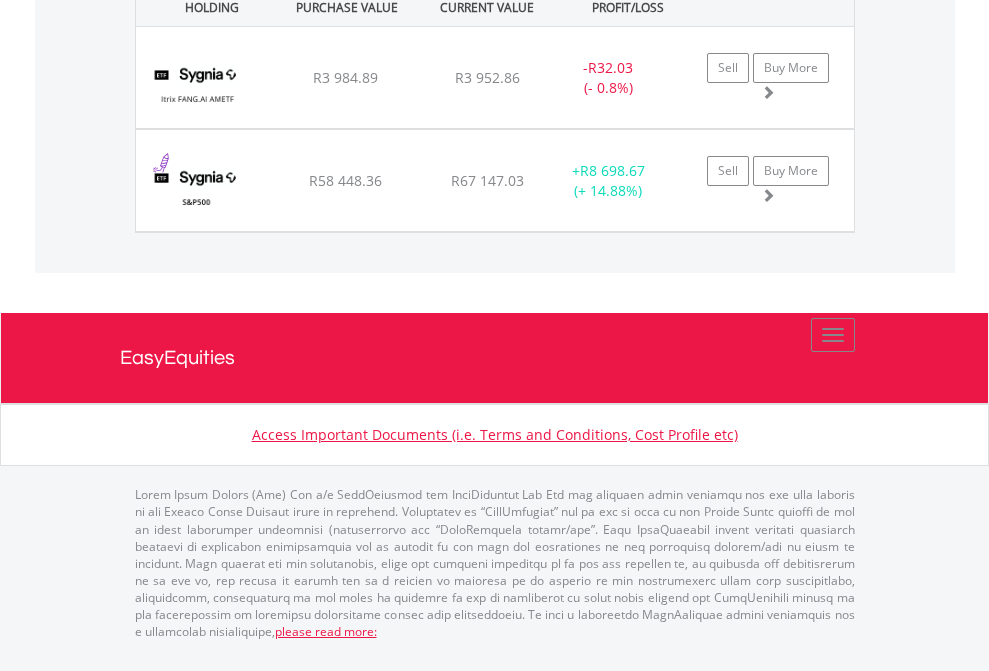 click on "EasyEquities USD" at bounding box center (818, -1522) 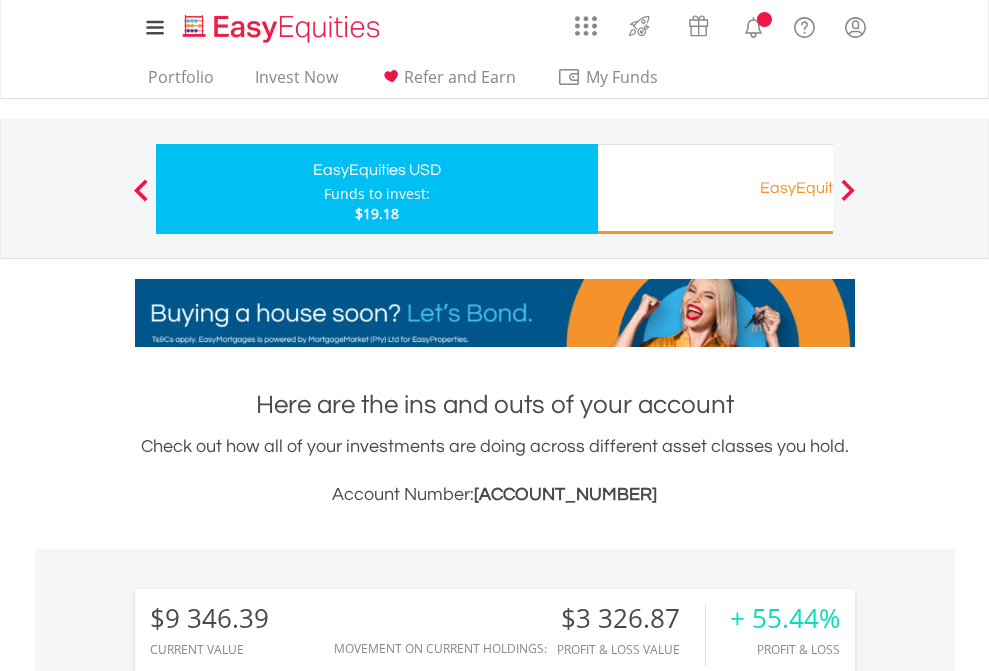 scroll, scrollTop: 1533, scrollLeft: 0, axis: vertical 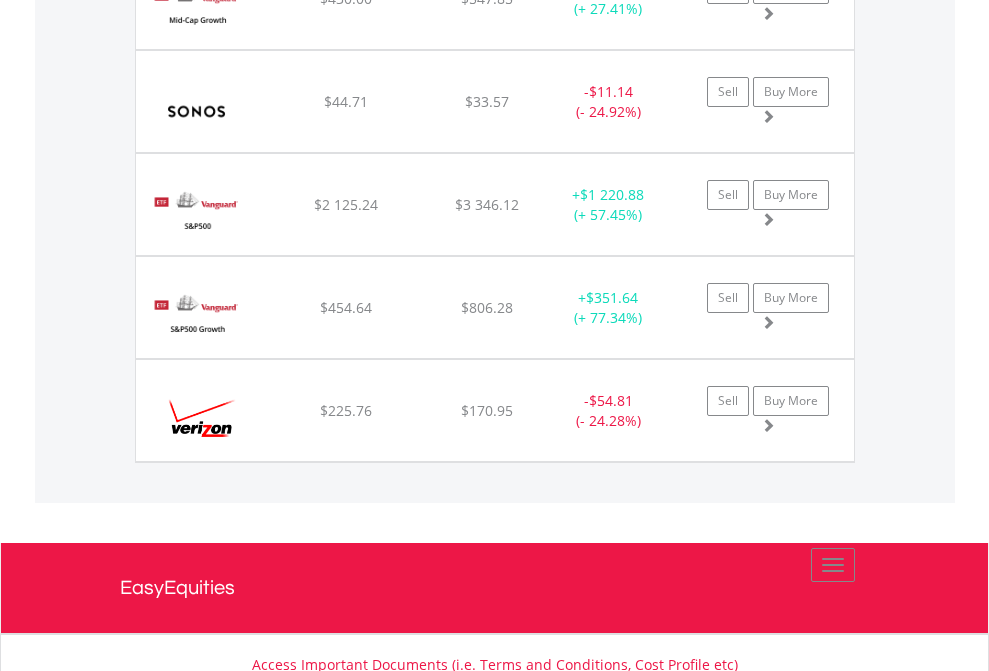 click on "EasyEquities RA" at bounding box center [818, -2076] 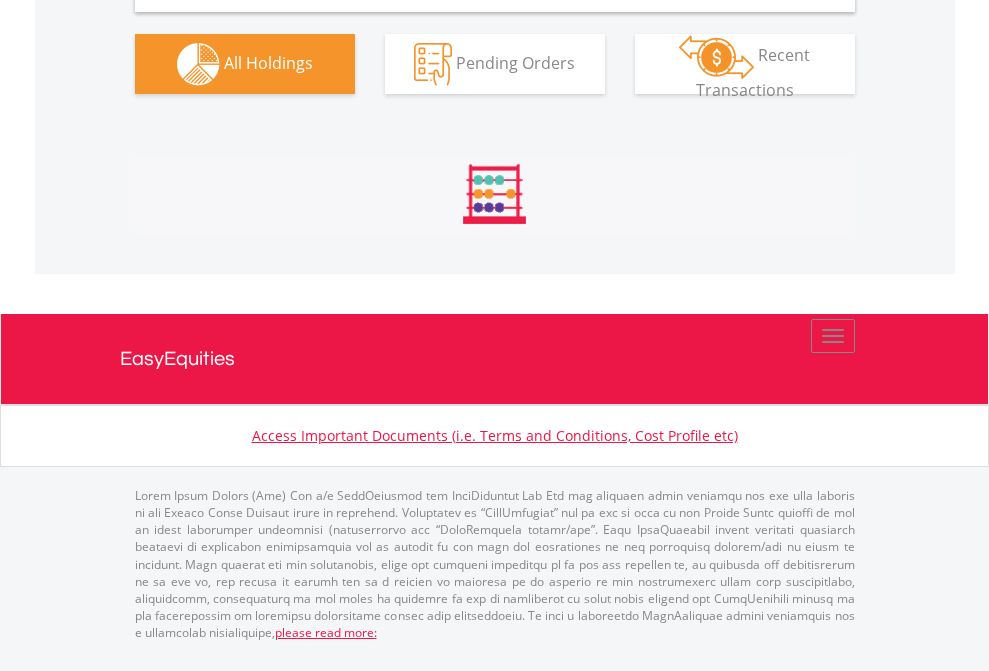 scroll, scrollTop: 1933, scrollLeft: 0, axis: vertical 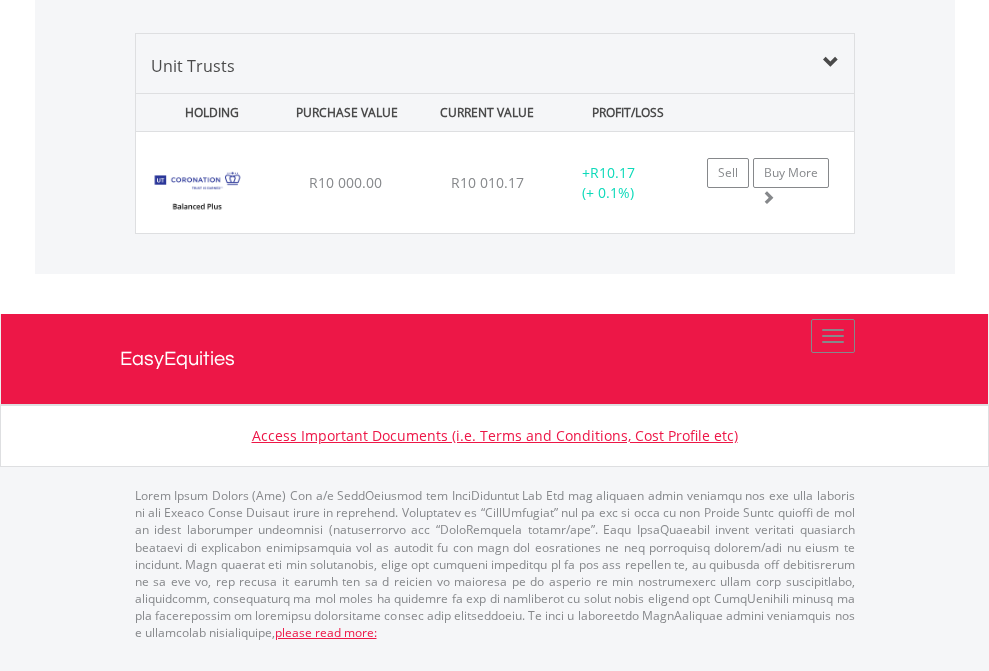 click on "EasyEquities GBP" at bounding box center [818, -937] 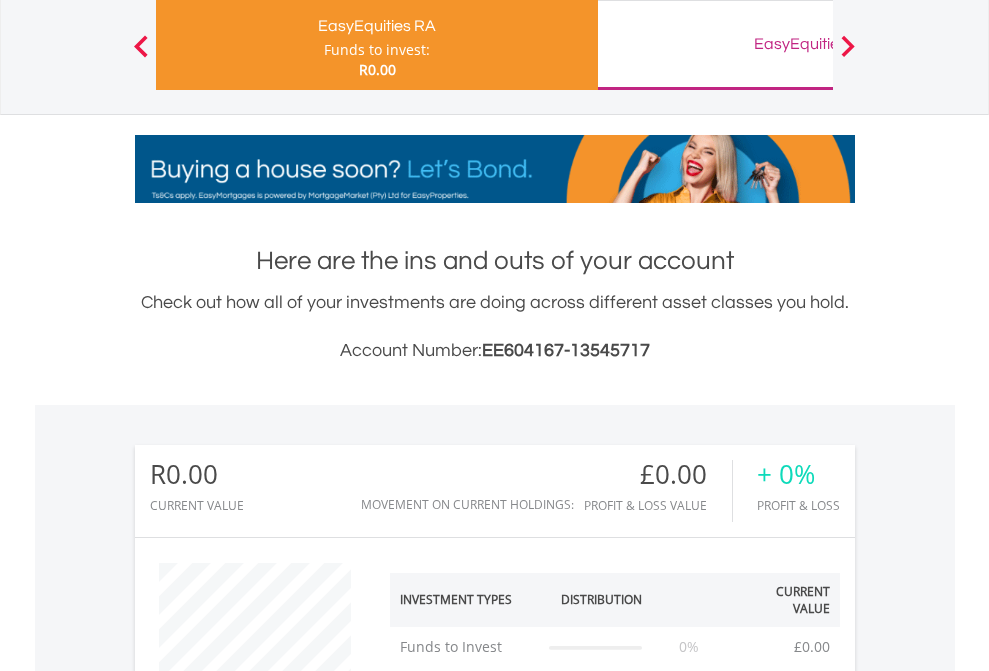 scroll, scrollTop: 999808, scrollLeft: 999687, axis: both 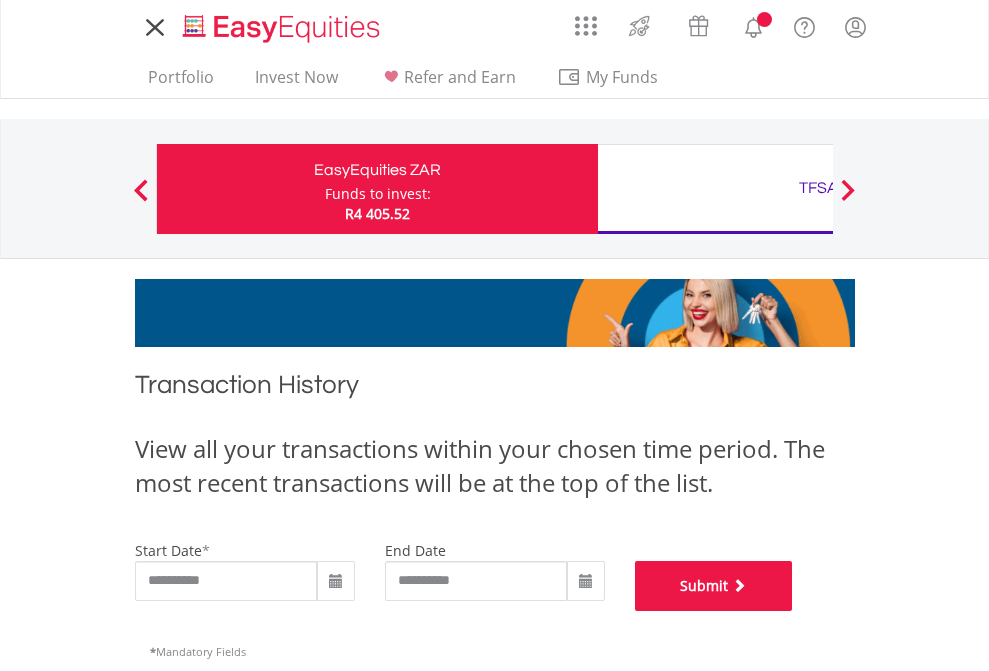 click on "Submit" at bounding box center [714, 586] 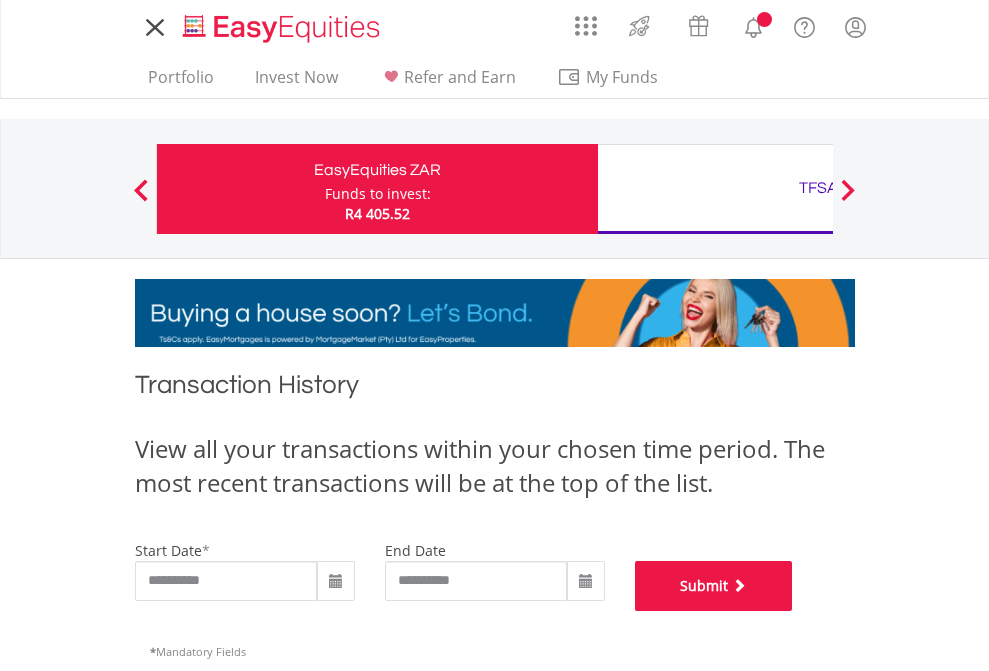 scroll, scrollTop: 811, scrollLeft: 0, axis: vertical 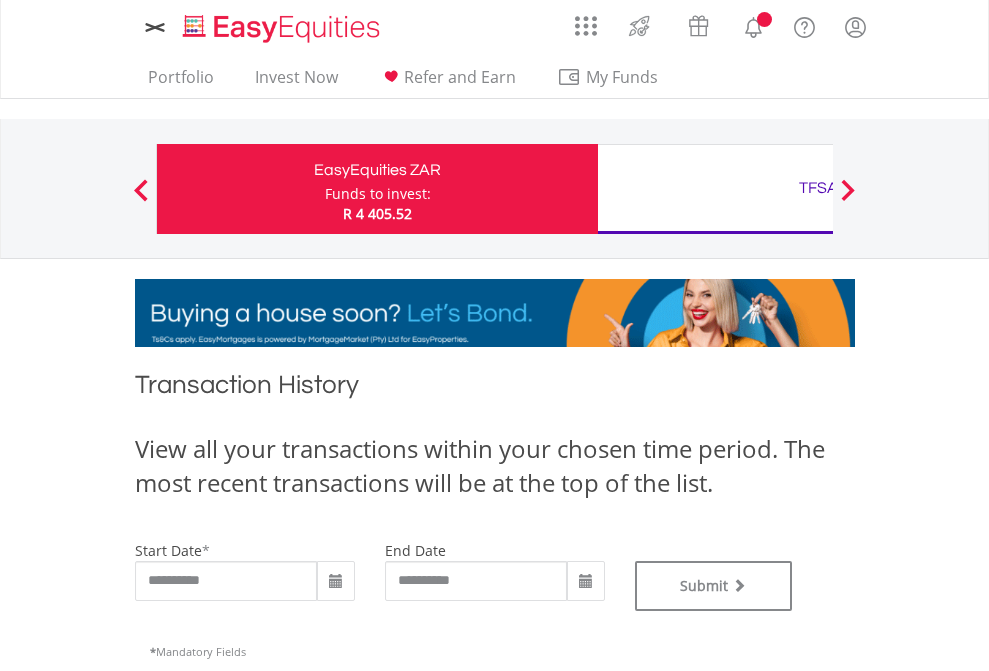 click on "TFSA" at bounding box center [818, 188] 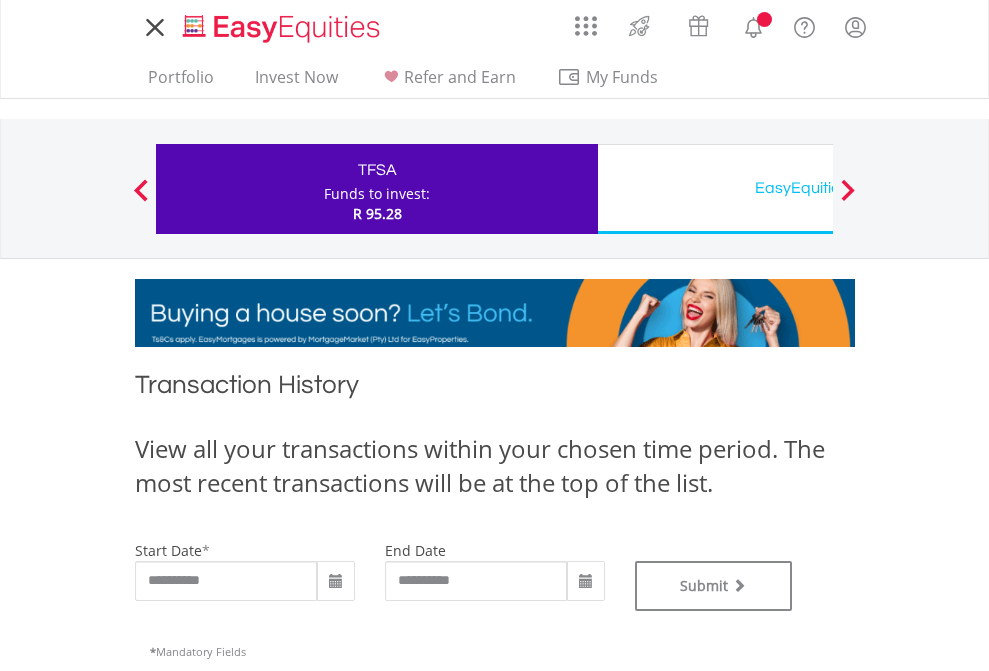 scroll, scrollTop: 0, scrollLeft: 0, axis: both 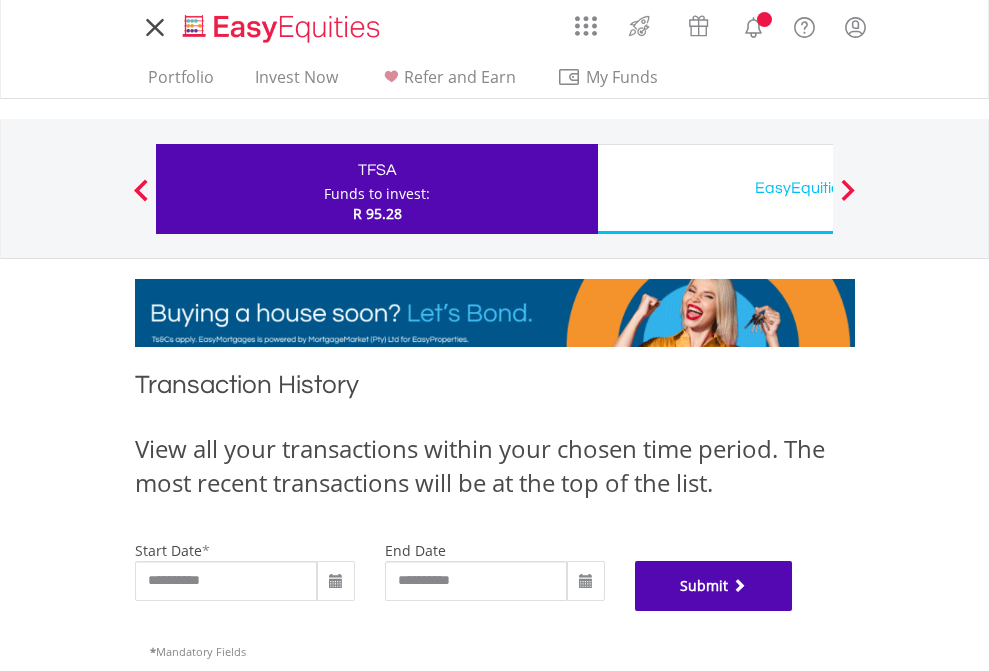 click on "Submit" at bounding box center [714, 586] 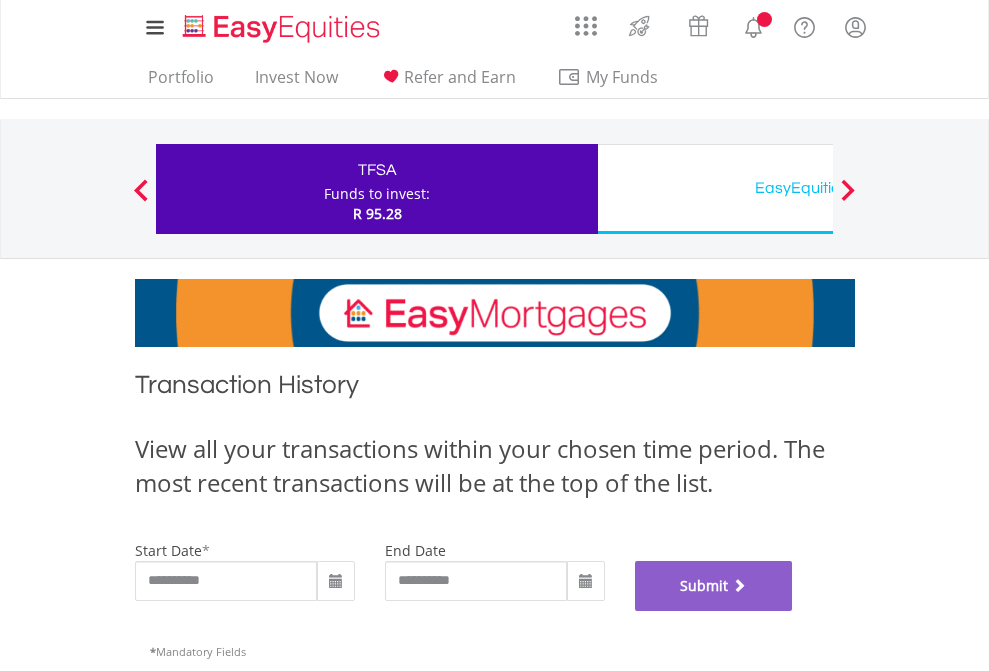 scroll, scrollTop: 811, scrollLeft: 0, axis: vertical 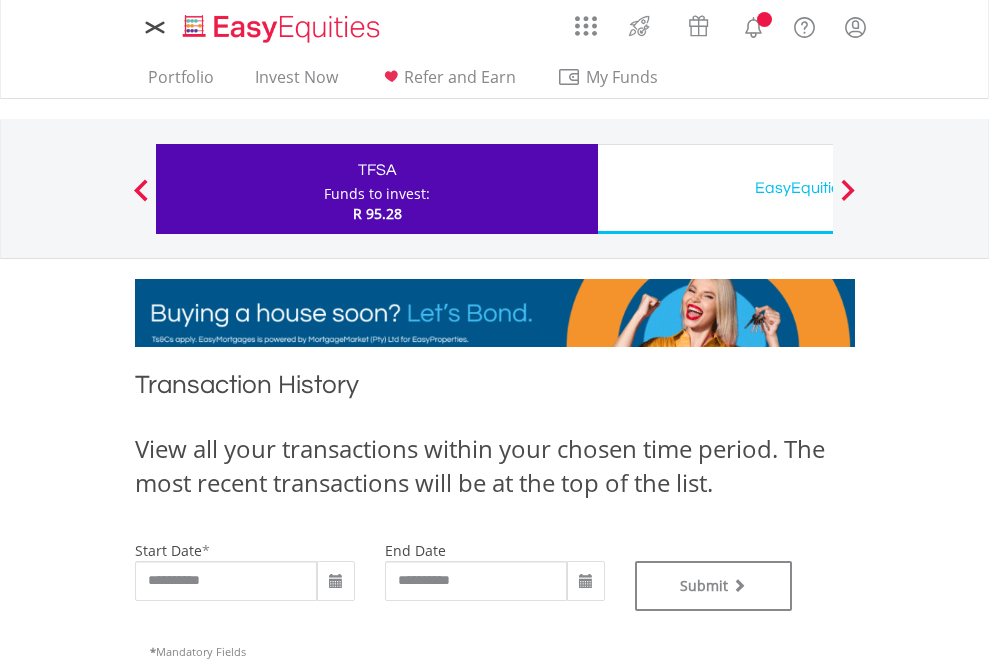click on "EasyEquities USD" at bounding box center (818, 188) 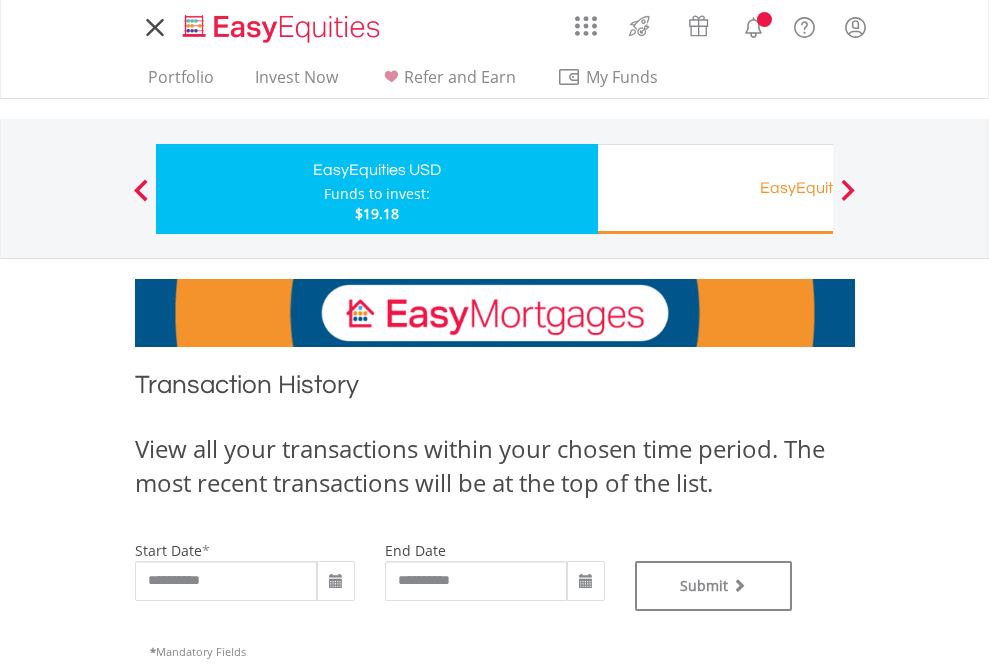 scroll, scrollTop: 0, scrollLeft: 0, axis: both 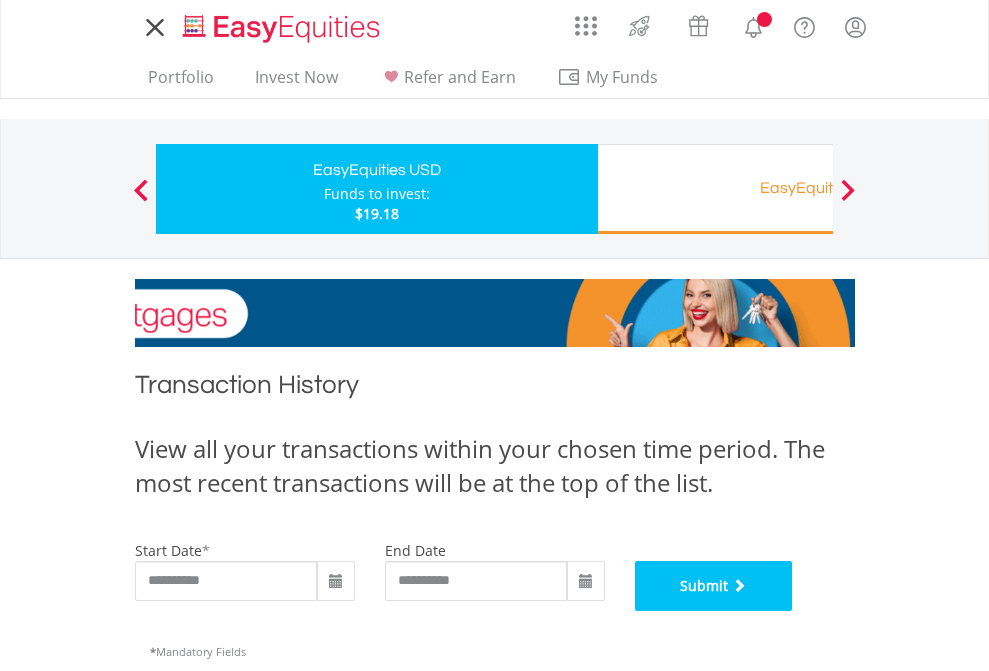 click on "Submit" at bounding box center (714, 586) 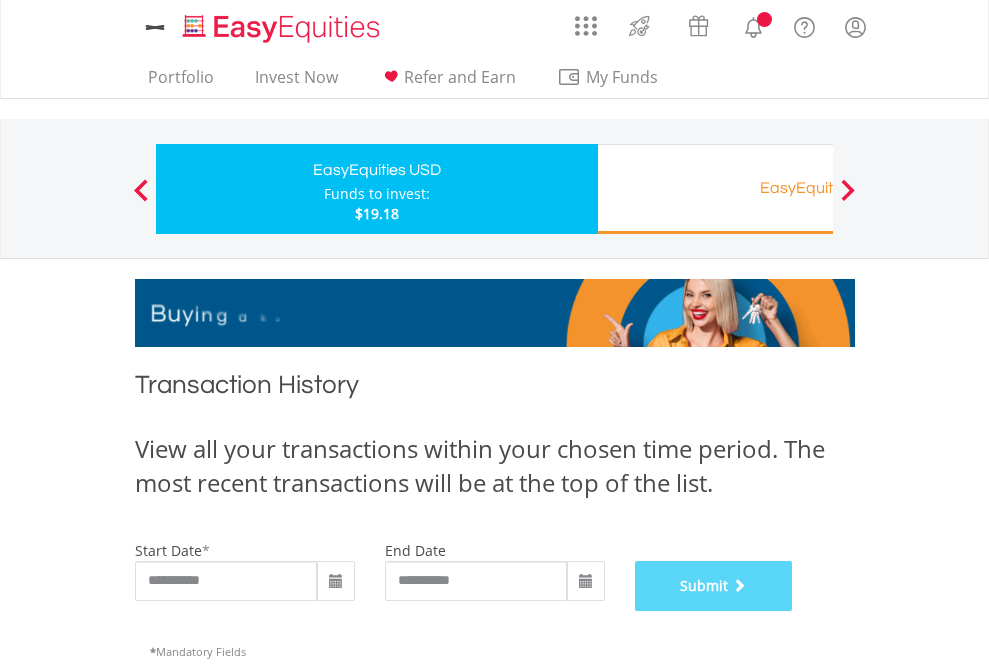 scroll, scrollTop: 811, scrollLeft: 0, axis: vertical 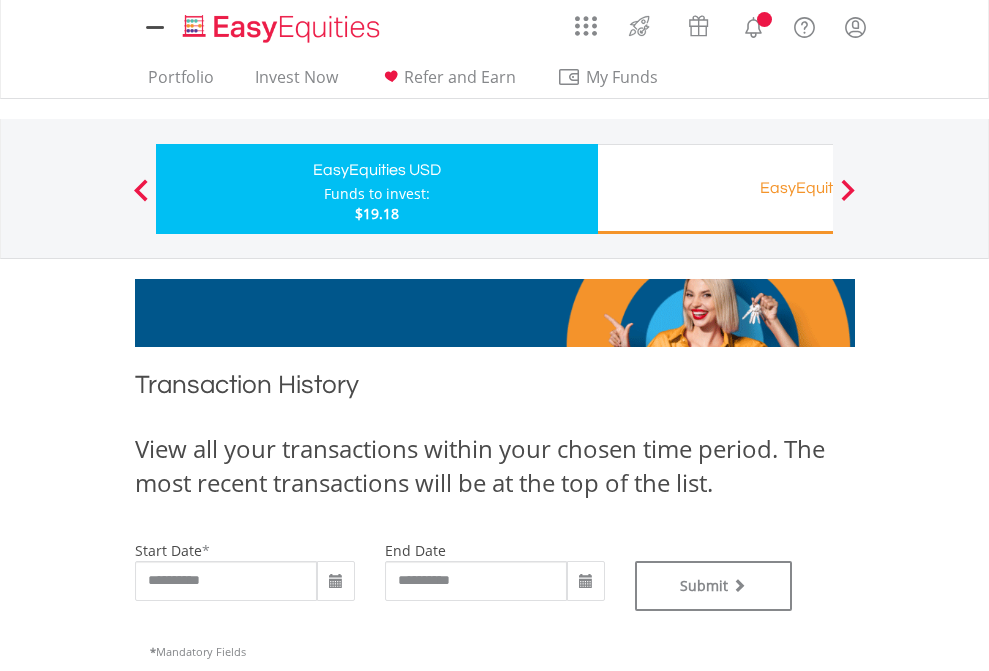 click on "EasyEquities RA" at bounding box center [818, 188] 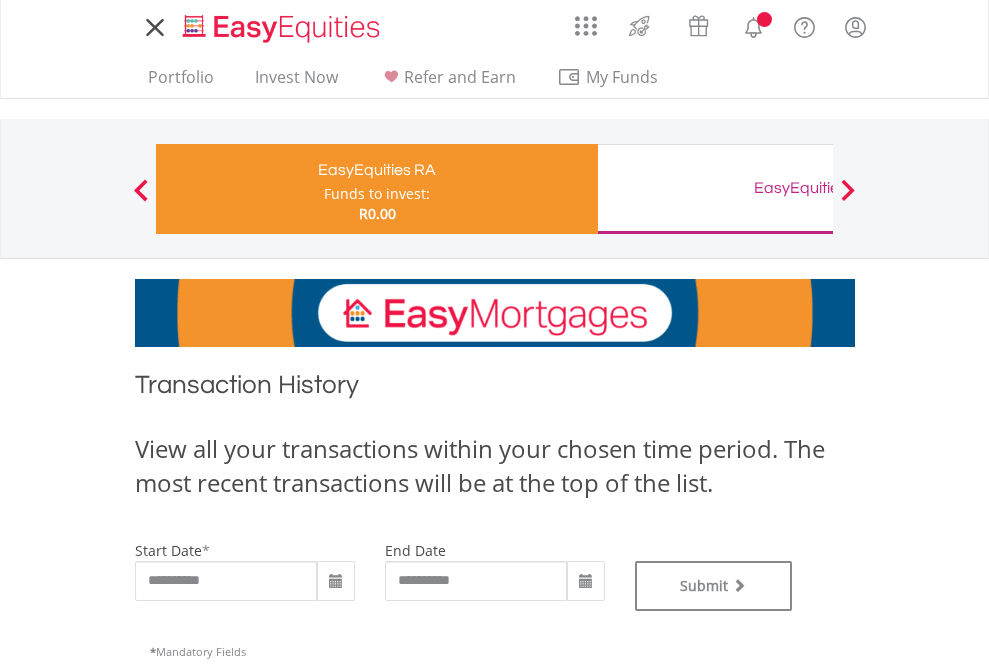 scroll, scrollTop: 0, scrollLeft: 0, axis: both 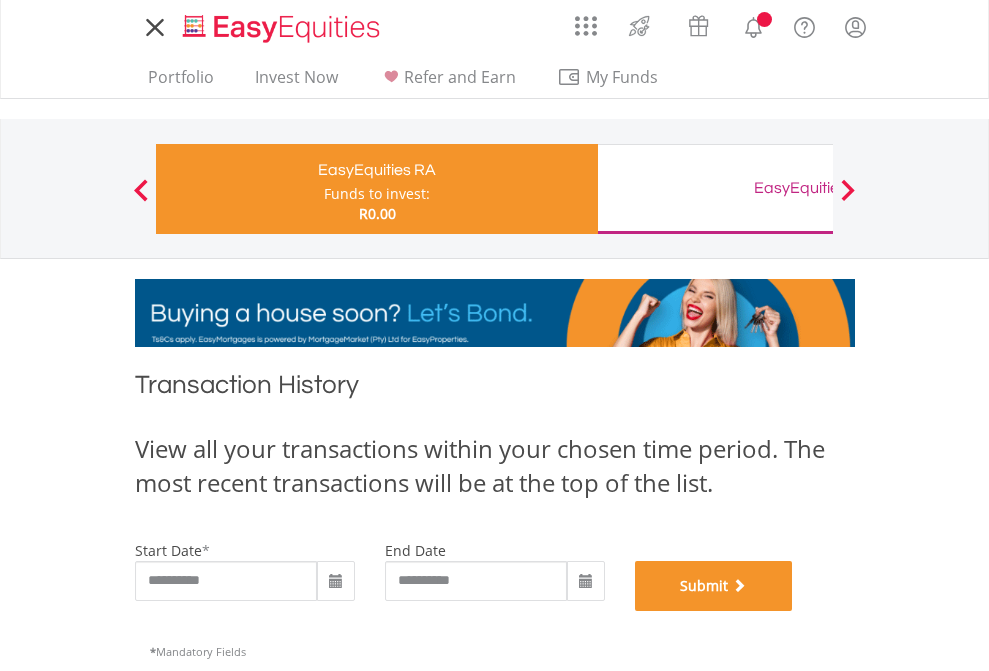 click on "Submit" at bounding box center (714, 586) 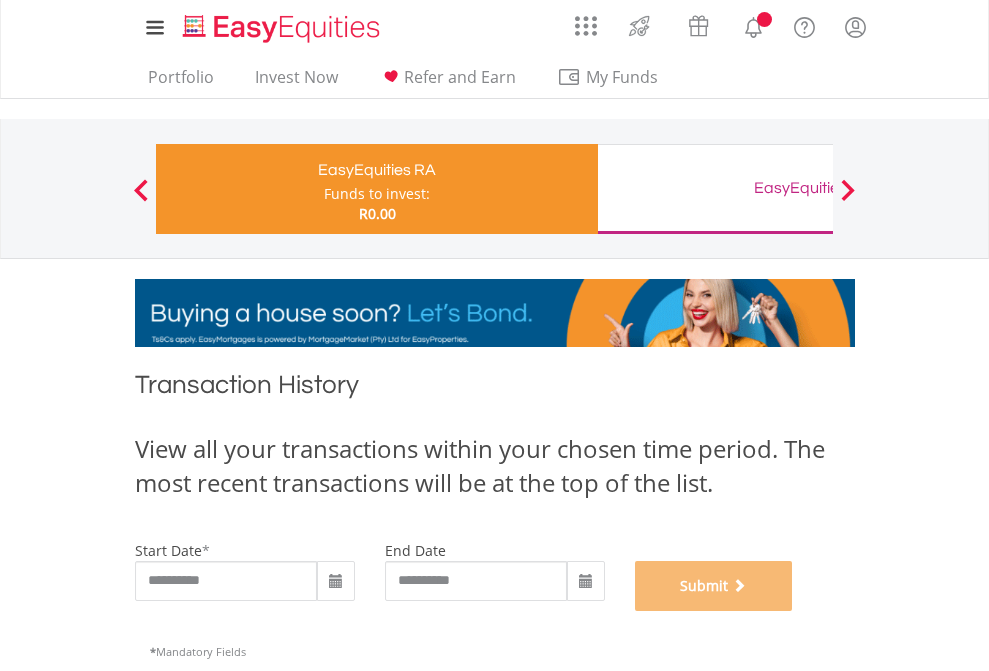 scroll, scrollTop: 811, scrollLeft: 0, axis: vertical 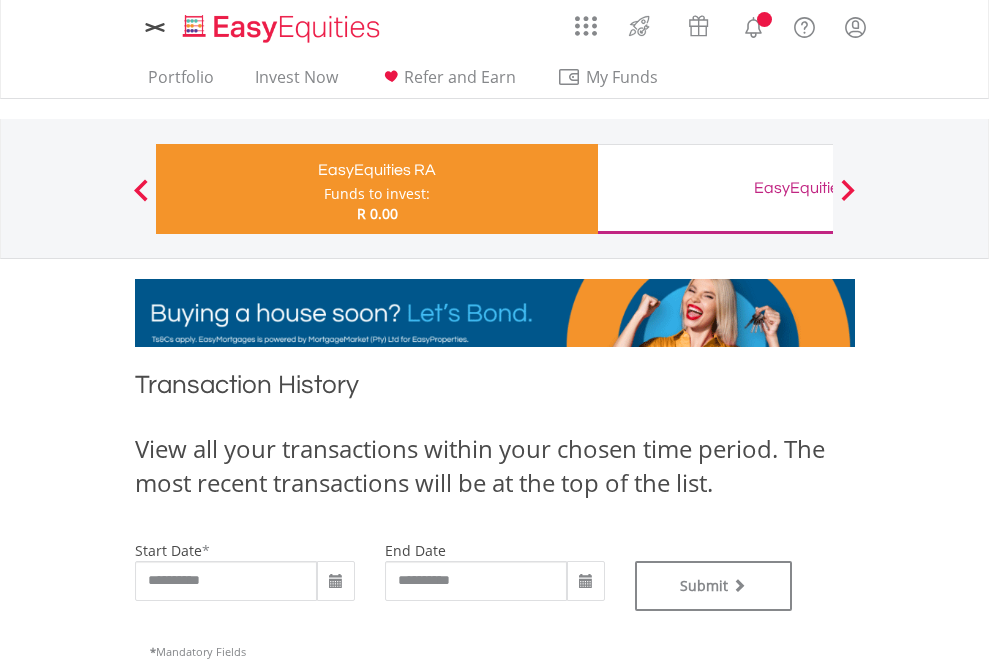click on "EasyEquities GBP" at bounding box center [818, 188] 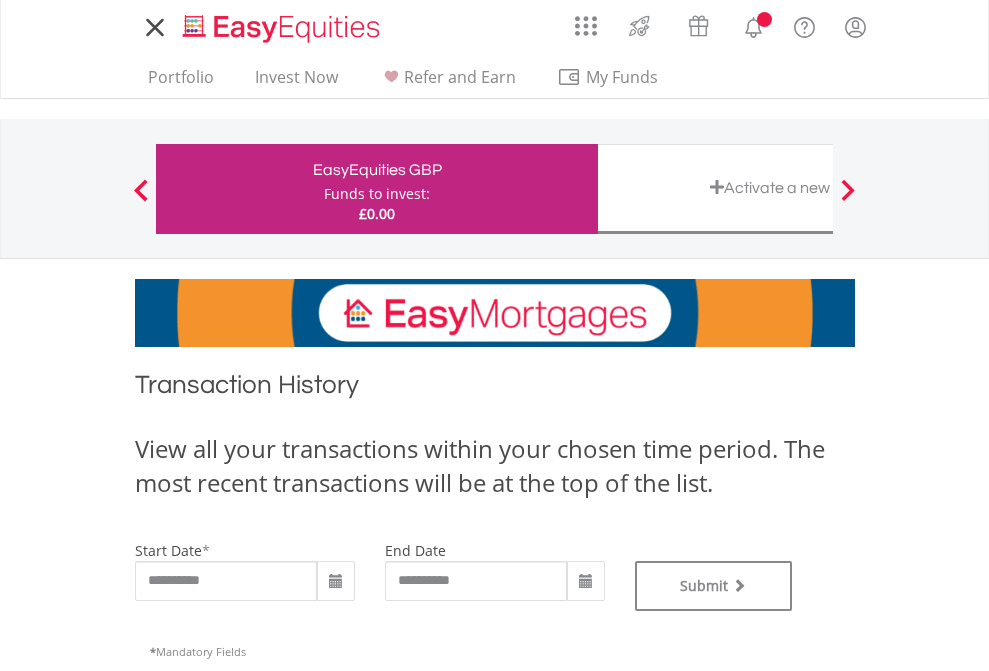 scroll, scrollTop: 0, scrollLeft: 0, axis: both 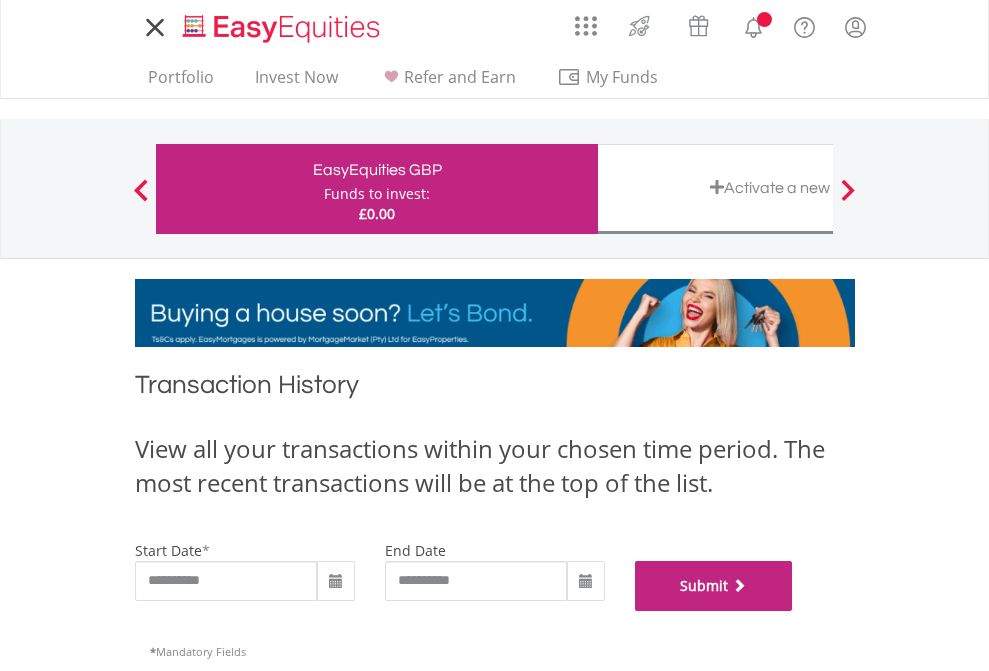 click on "Submit" at bounding box center (714, 586) 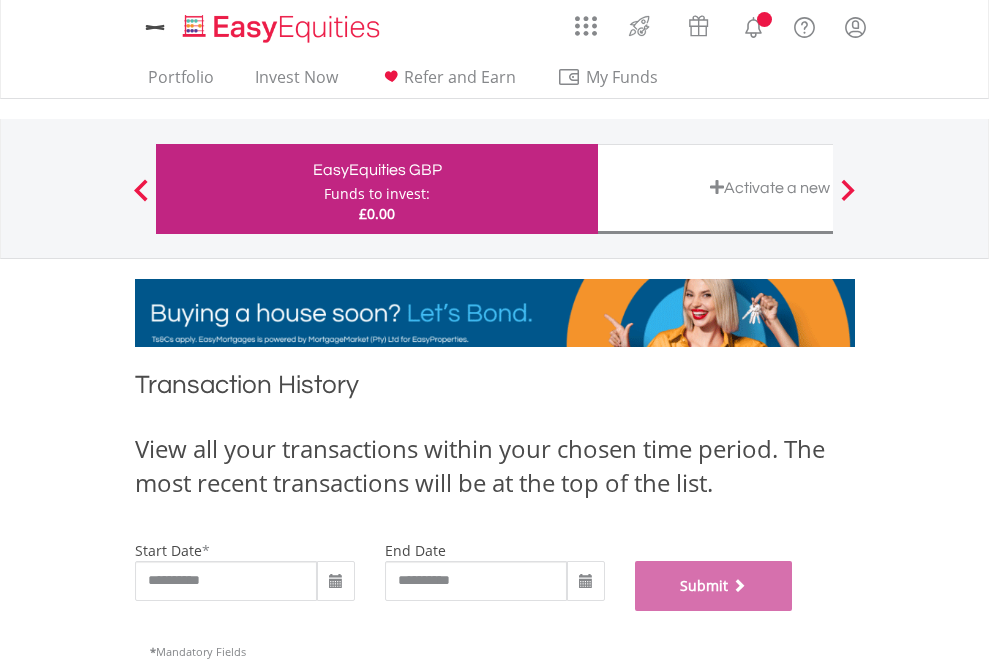 scroll, scrollTop: 811, scrollLeft: 0, axis: vertical 